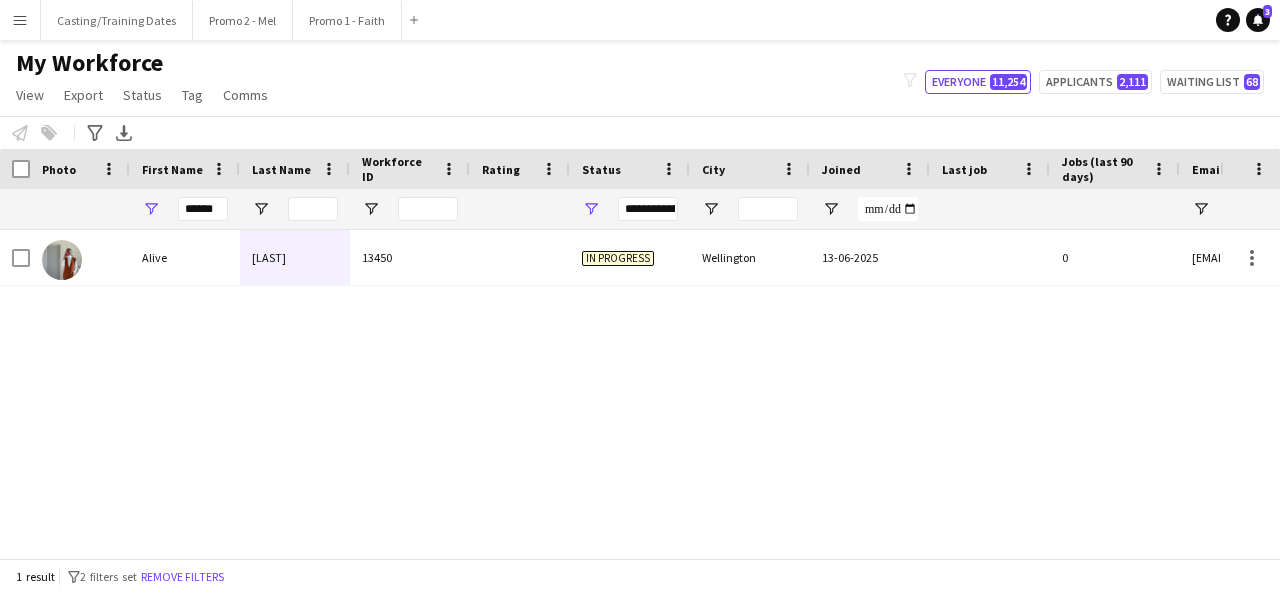 scroll, scrollTop: 0, scrollLeft: 0, axis: both 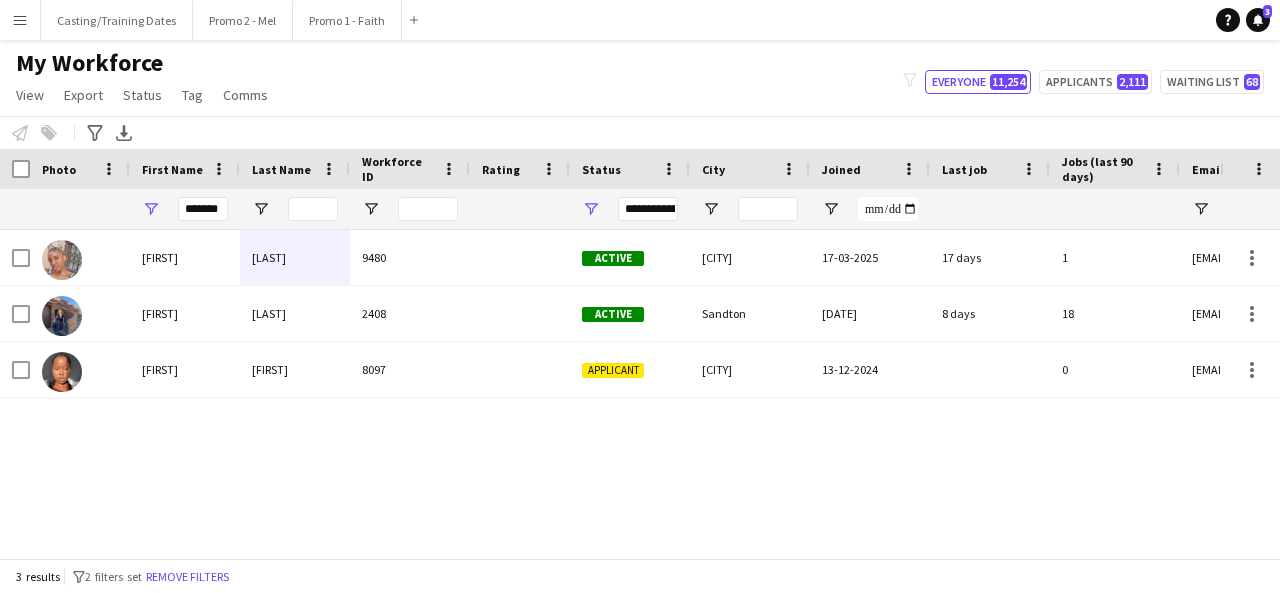 type on "*******" 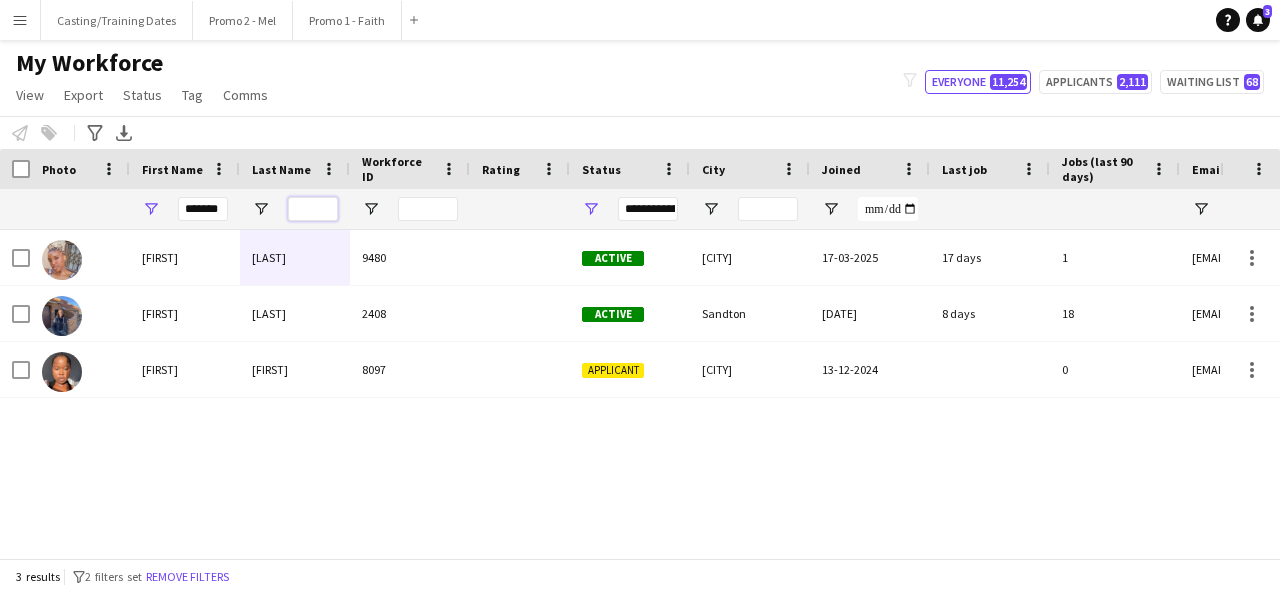 click at bounding box center [313, 209] 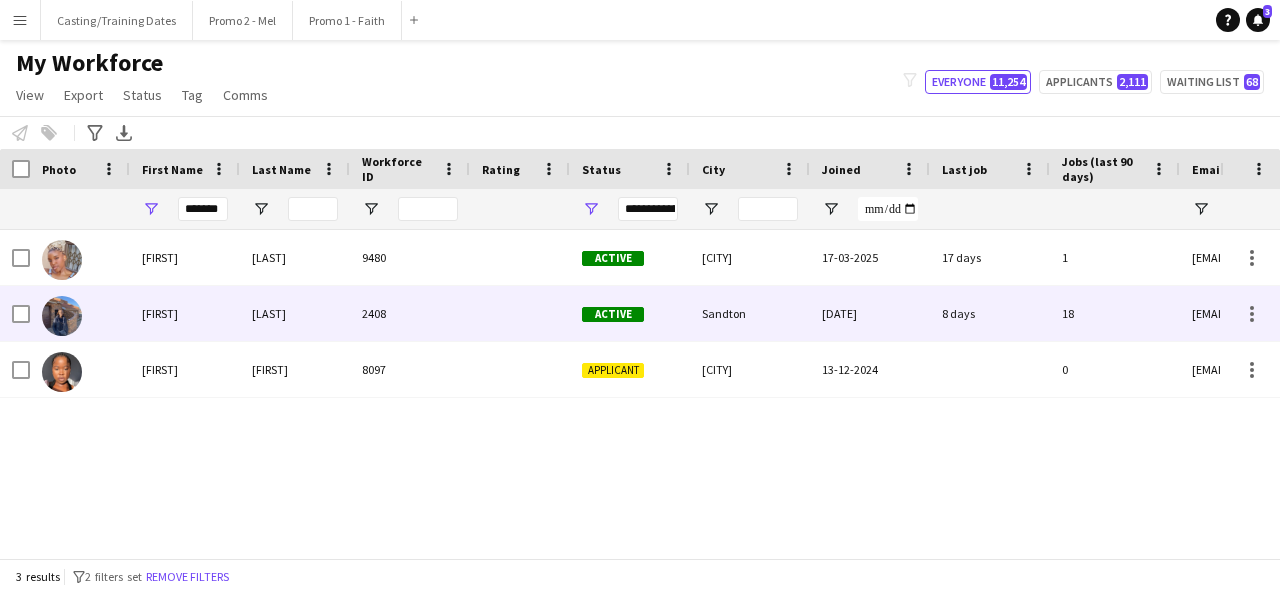 click on "2408" at bounding box center [410, 313] 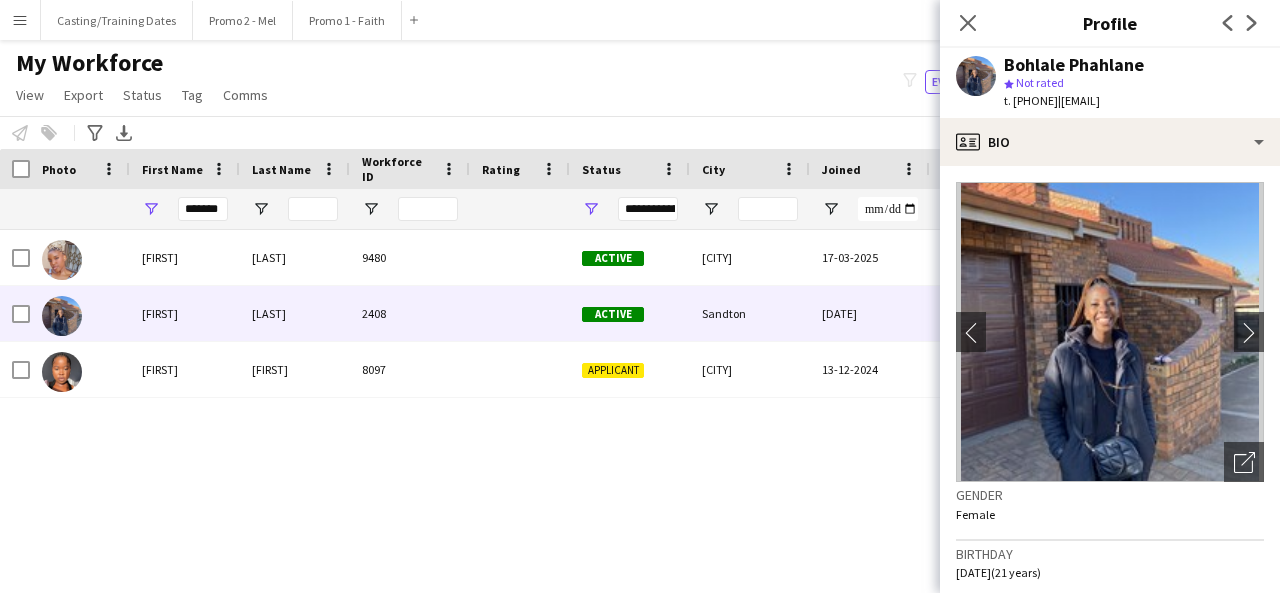 scroll, scrollTop: 1, scrollLeft: 0, axis: vertical 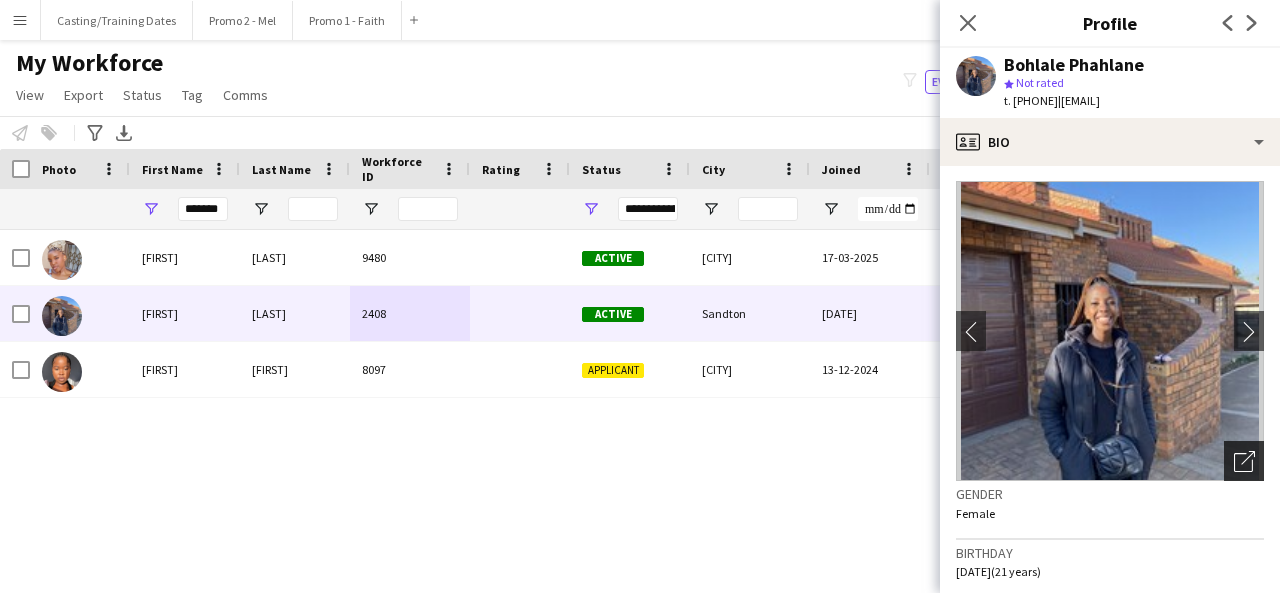 click on "Open photos pop-in" 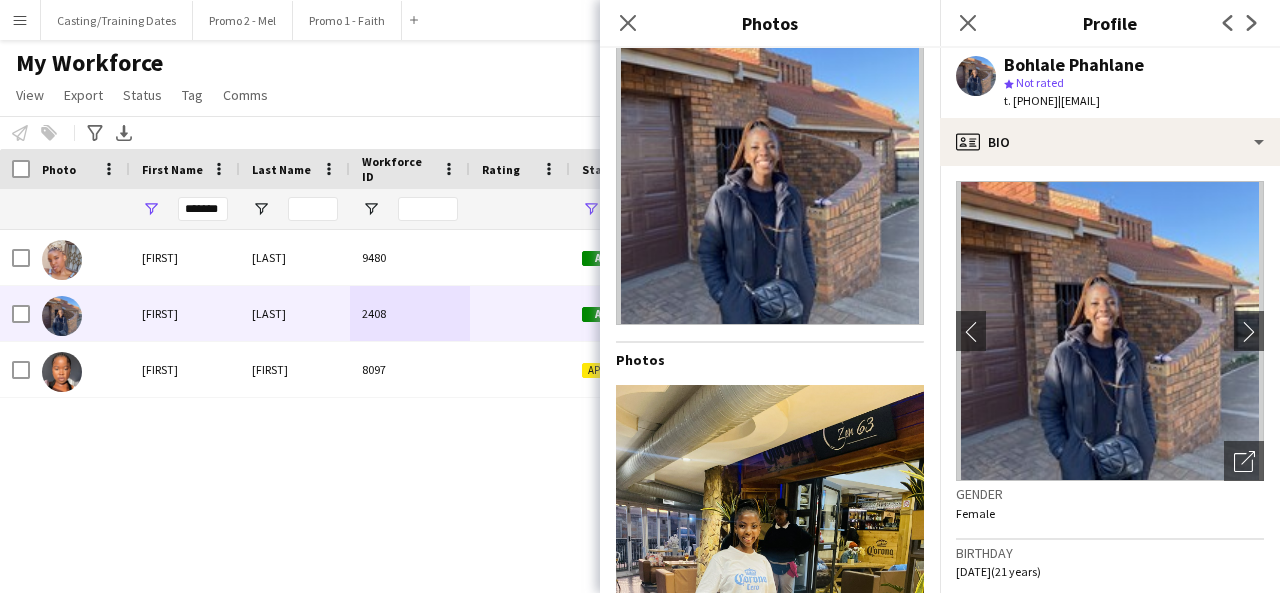 scroll, scrollTop: 0, scrollLeft: 0, axis: both 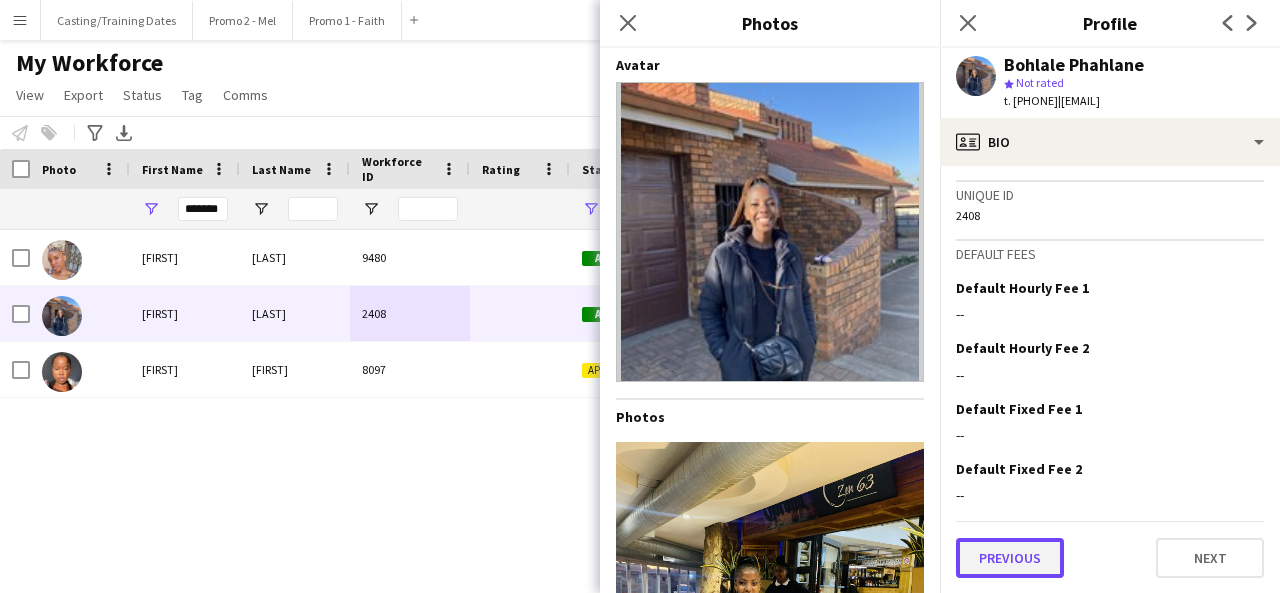 click on "Previous" 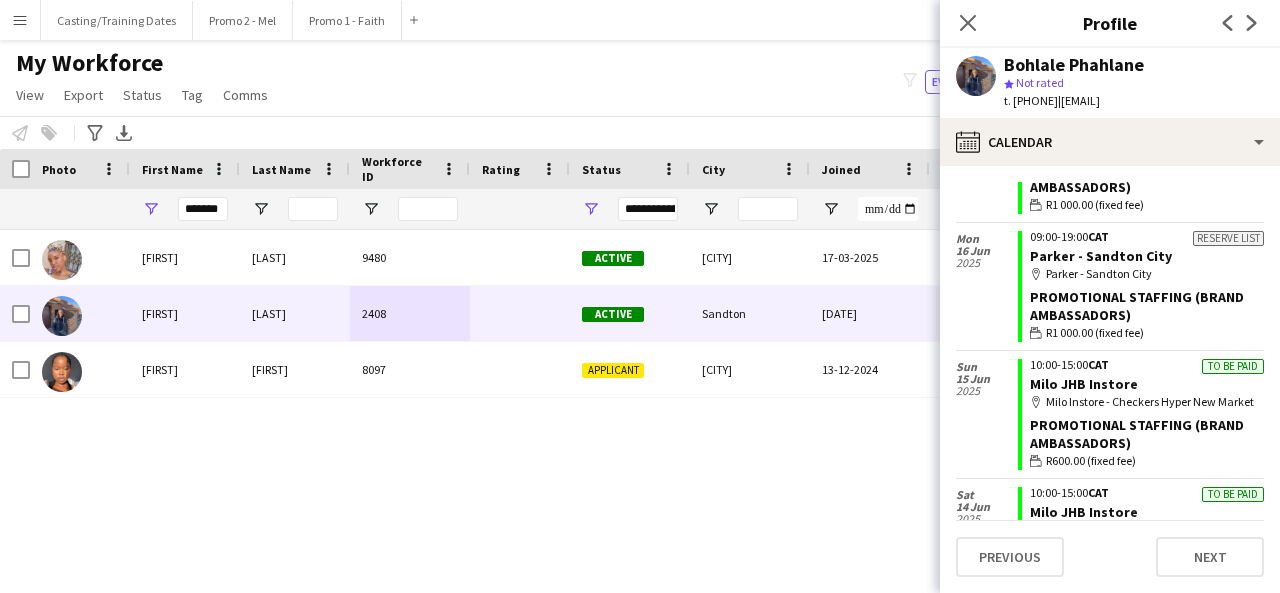 scroll, scrollTop: 1311, scrollLeft: 0, axis: vertical 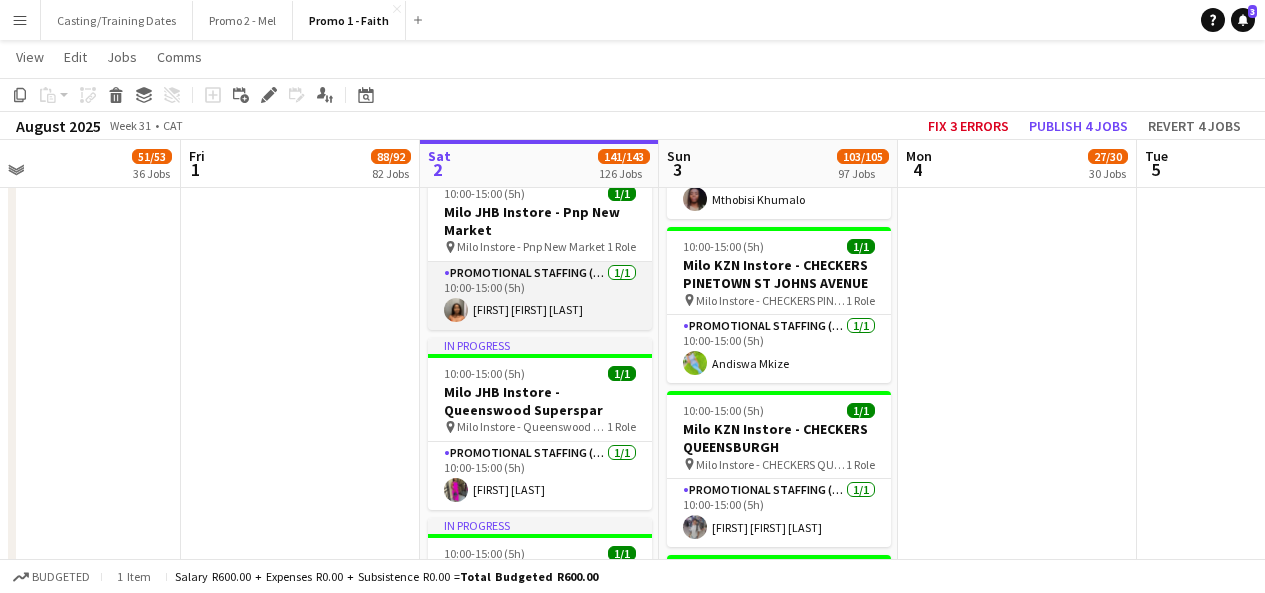 click on "Promotional Staffing (Brand Ambassadors)   1/1   10:00-15:00 (5h)
[FIRST] [FIRST] [LAST]" at bounding box center (540, 296) 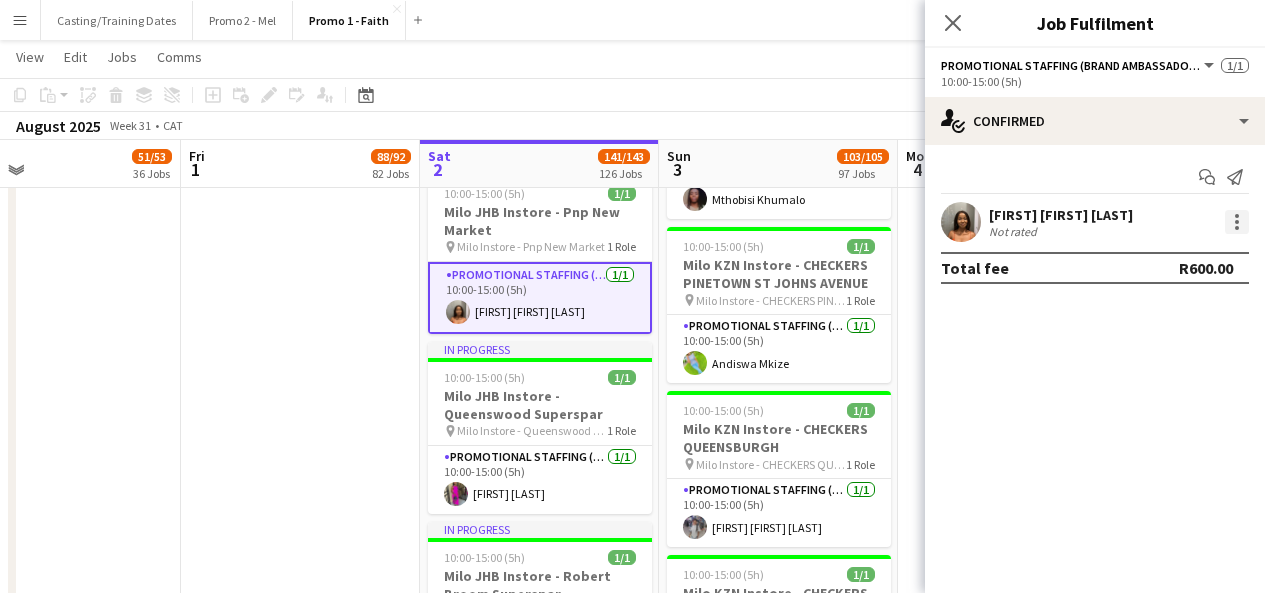 click at bounding box center (1237, 222) 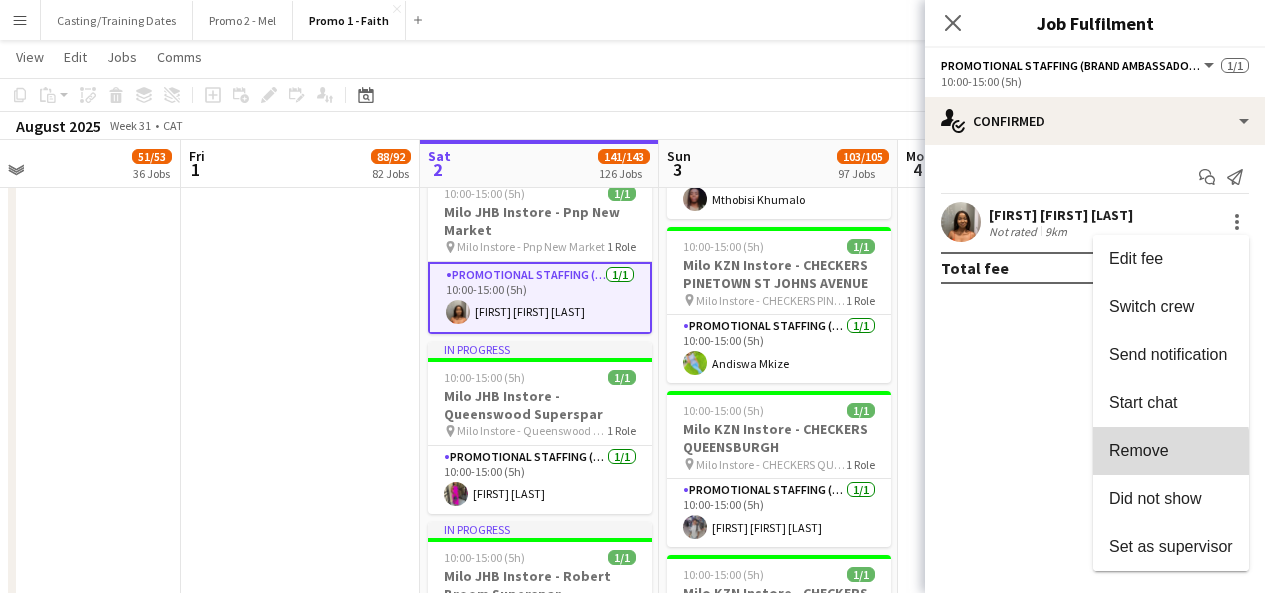 click on "Remove" at bounding box center (1139, 450) 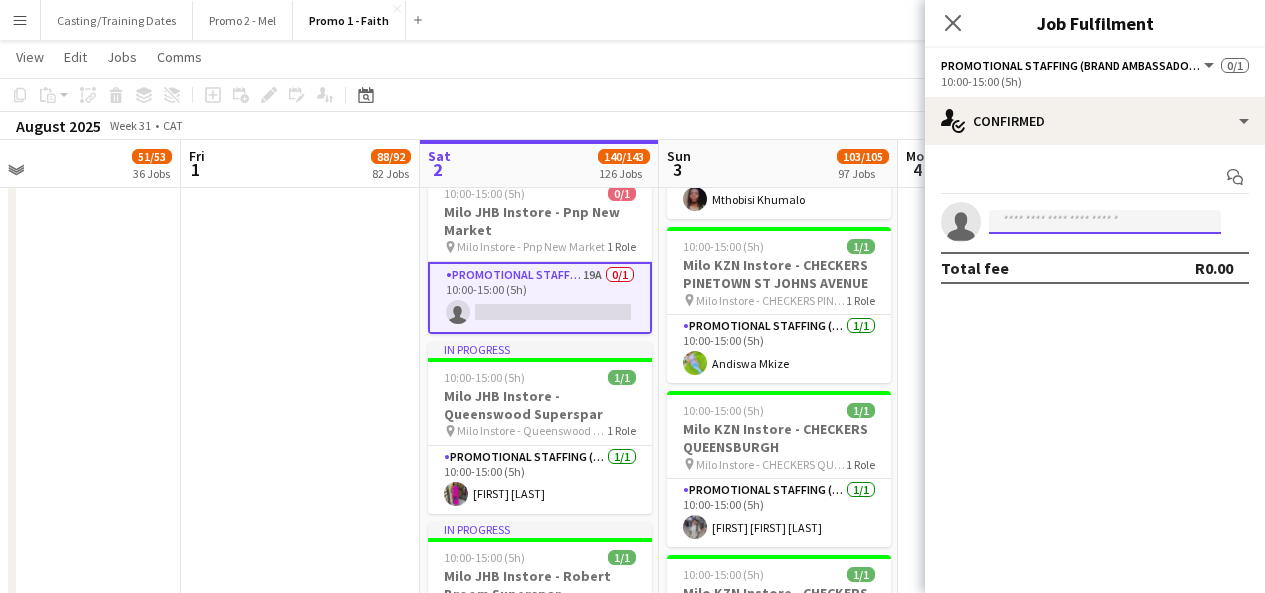 click at bounding box center [1105, 222] 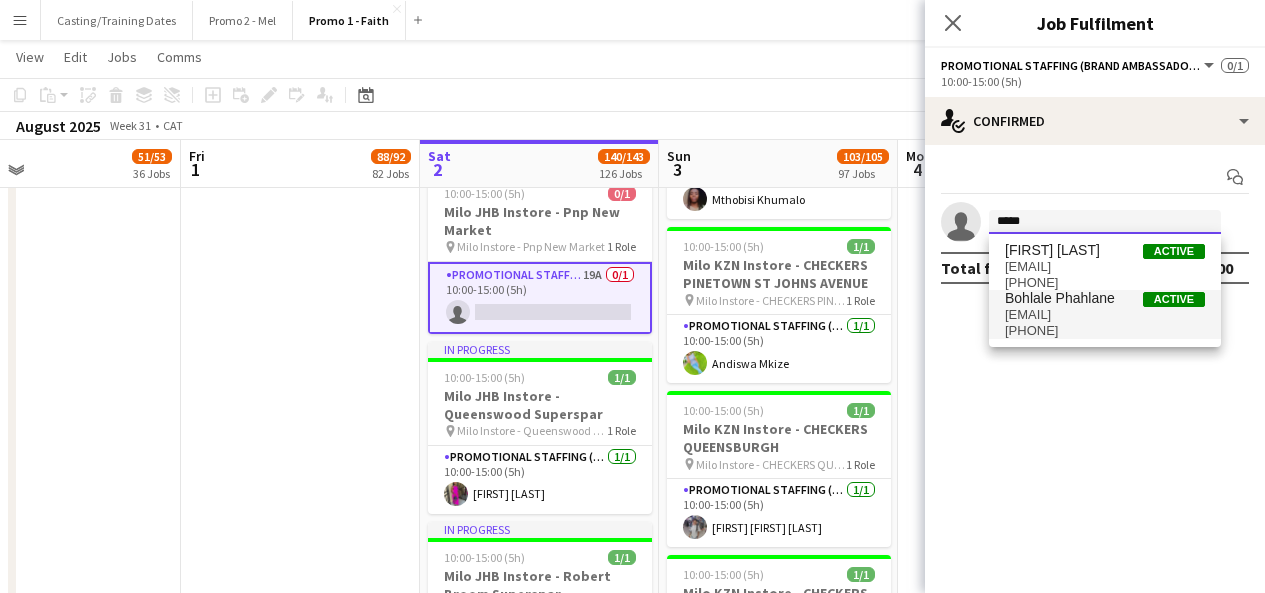 type on "*****" 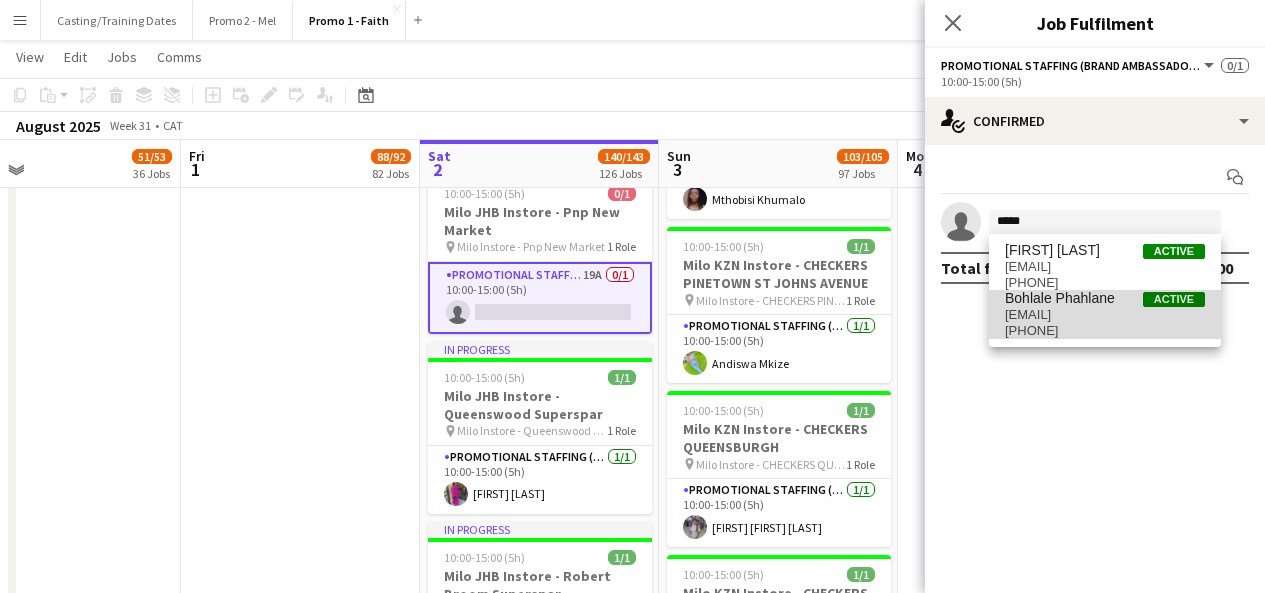 click on "[EMAIL]" at bounding box center (1105, 315) 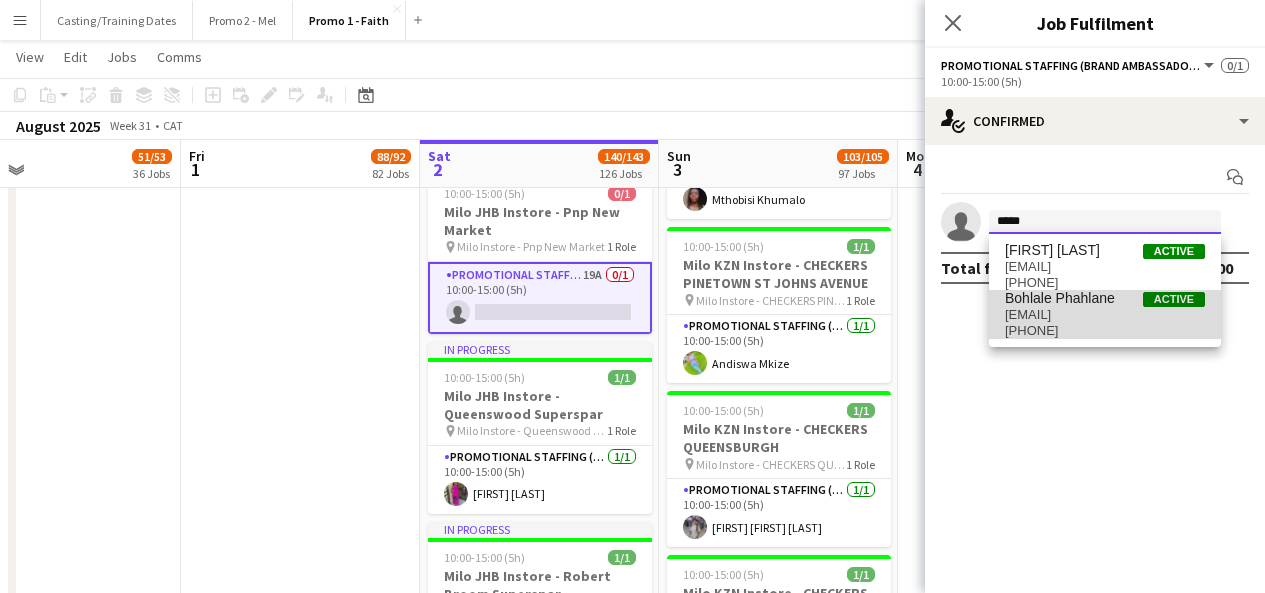 type 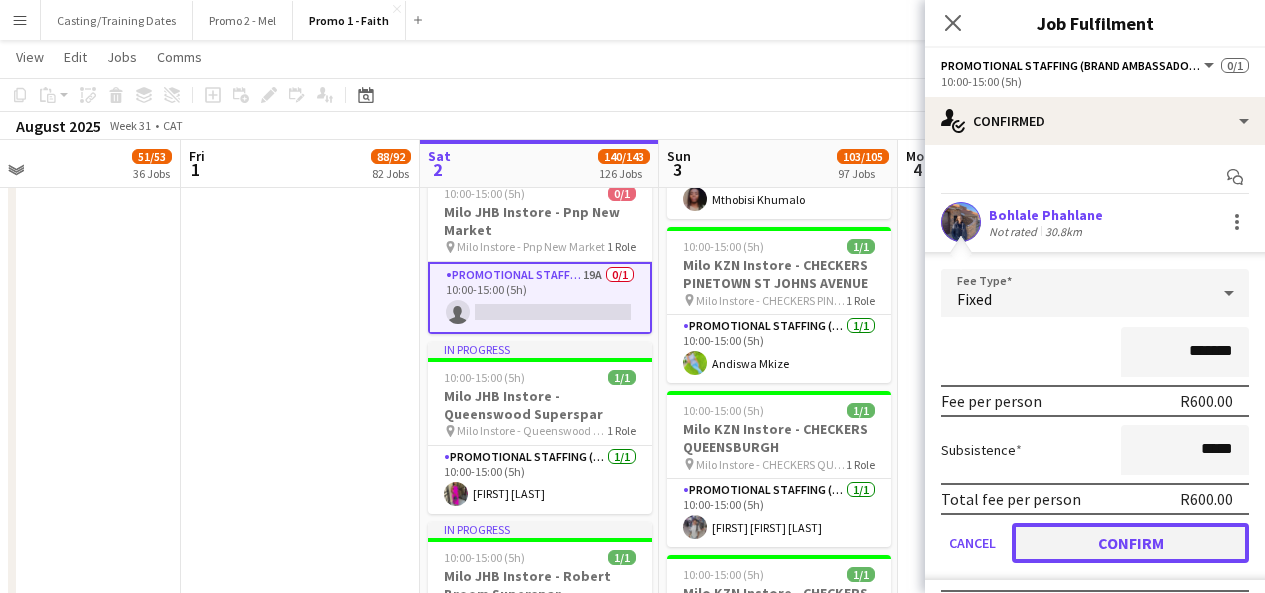 click on "Confirm" at bounding box center [1130, 543] 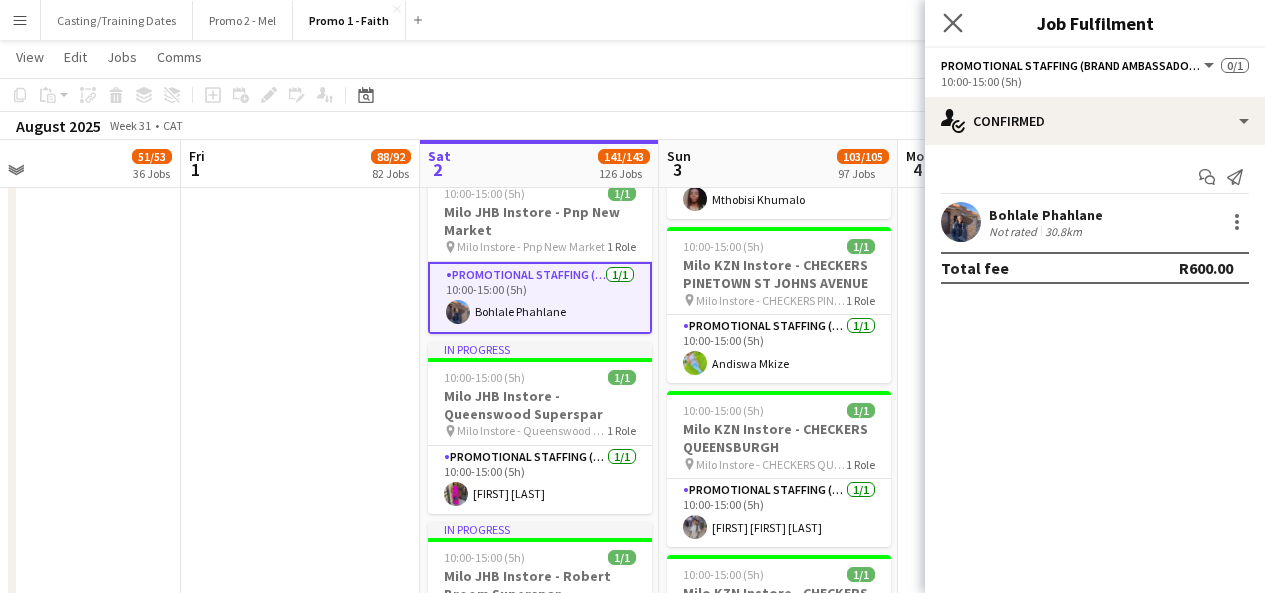 click on "Close pop-in" 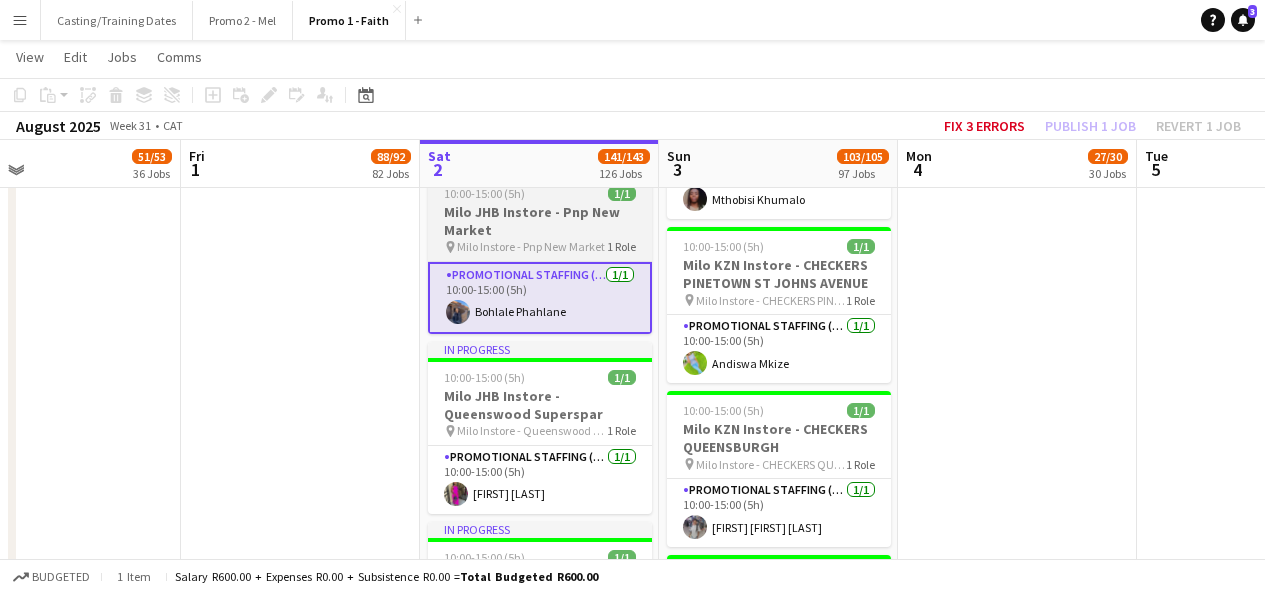 click on "Updated" at bounding box center [540, 166] 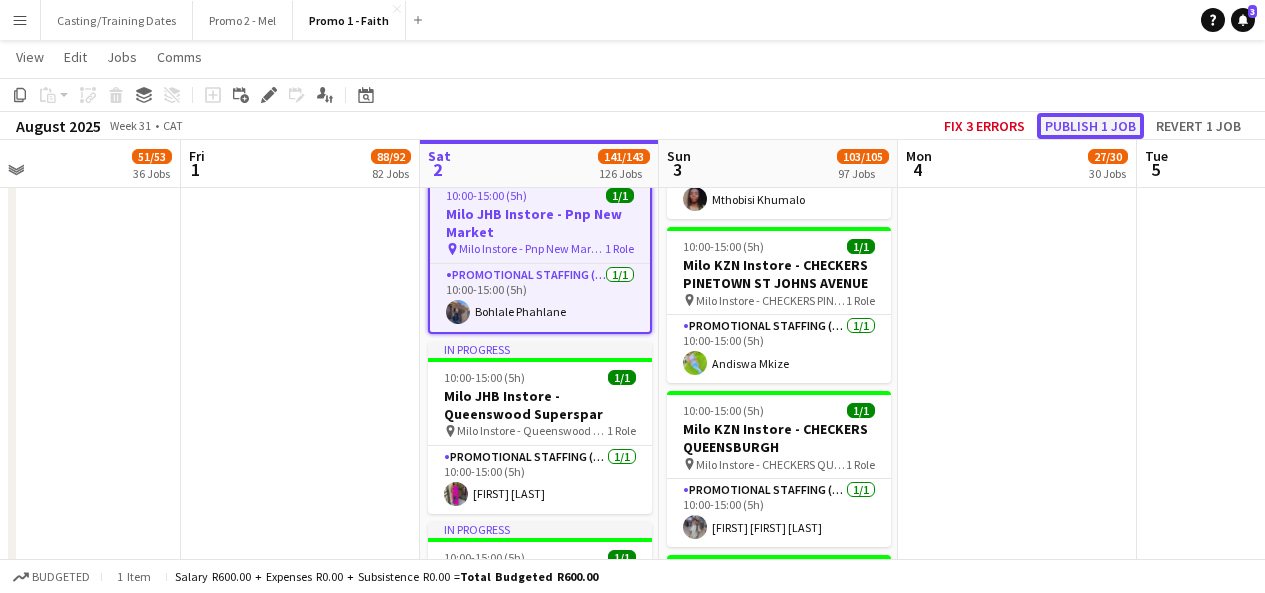 click on "Publish 1 job" 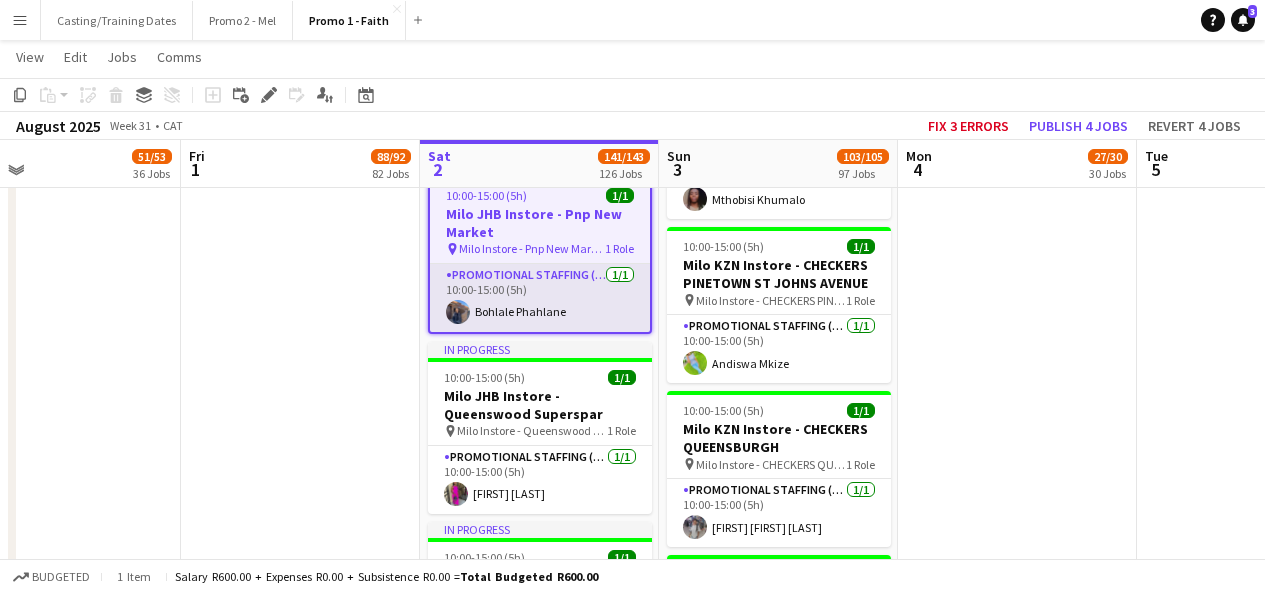 click on "Promotional Staffing (Brand Ambassadors)   1/1   10:00-15:00 (5h)
[FIRST] [LAST]" at bounding box center (540, 298) 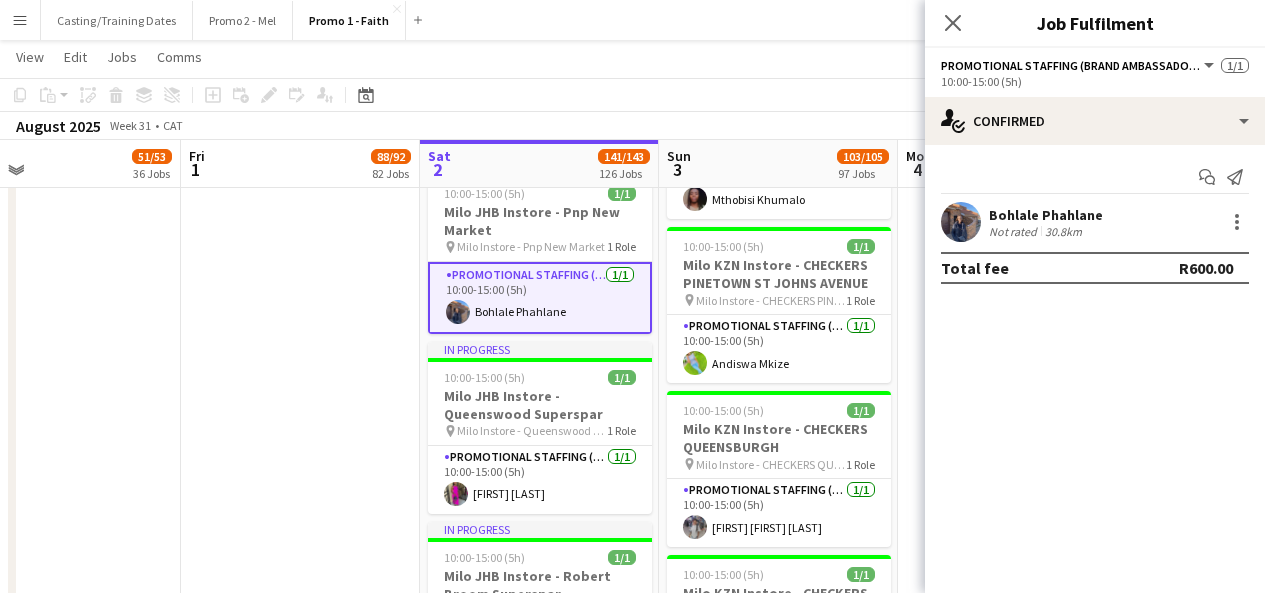 click at bounding box center (961, 222) 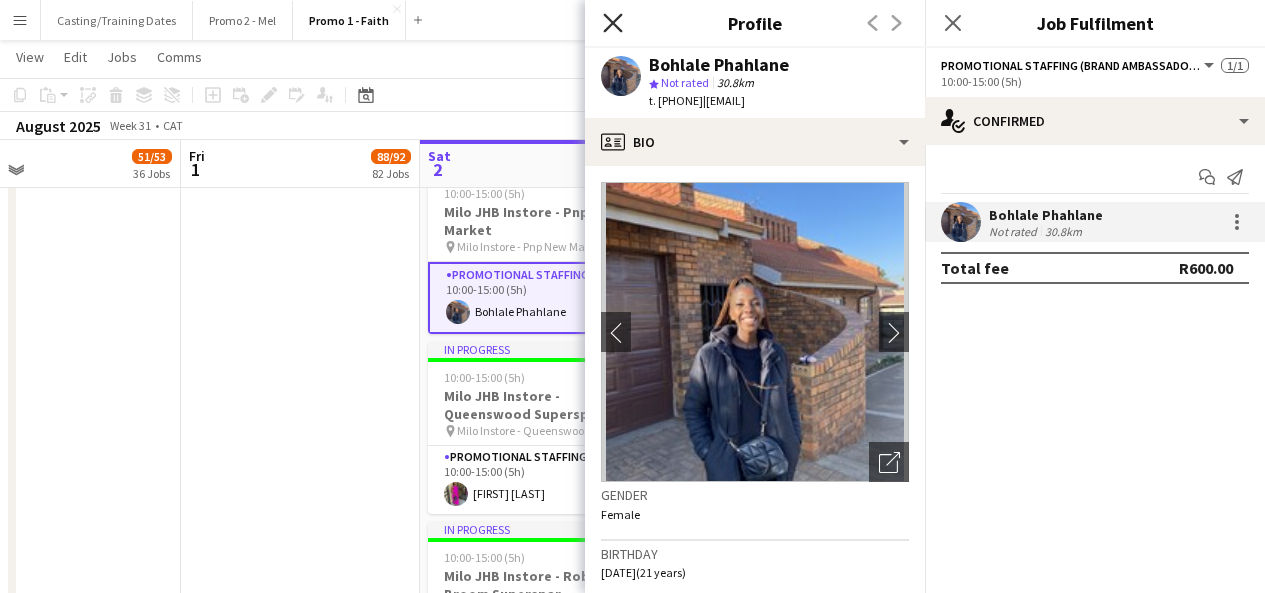 click on "Close pop-in" 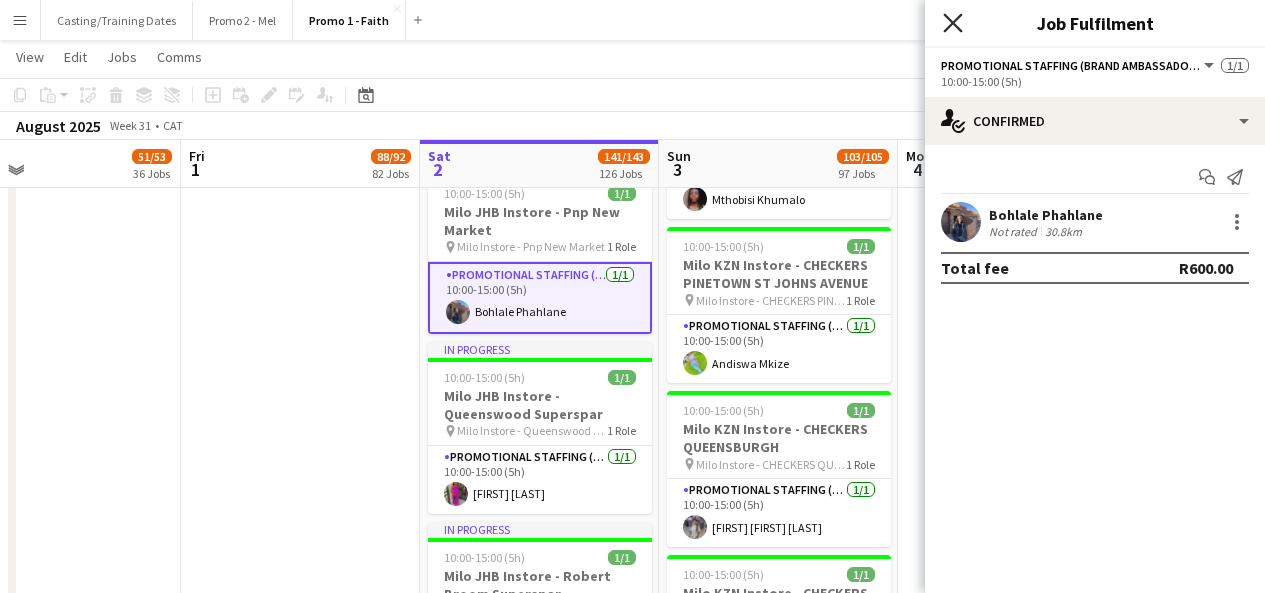 click 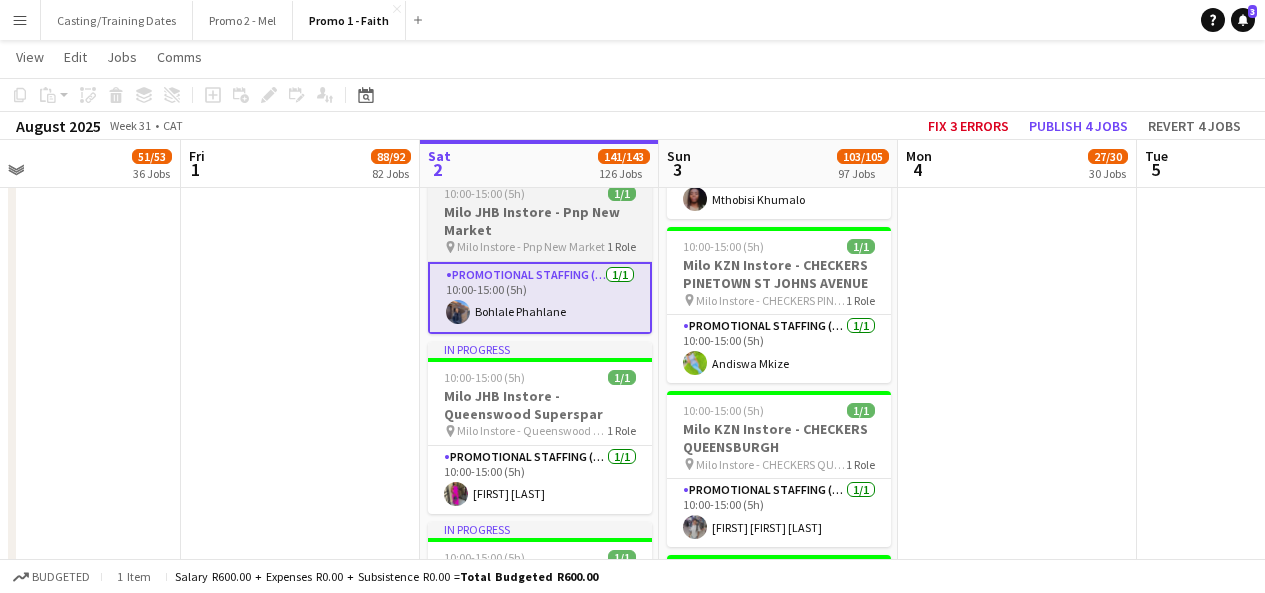 click on "In progress" at bounding box center [540, 166] 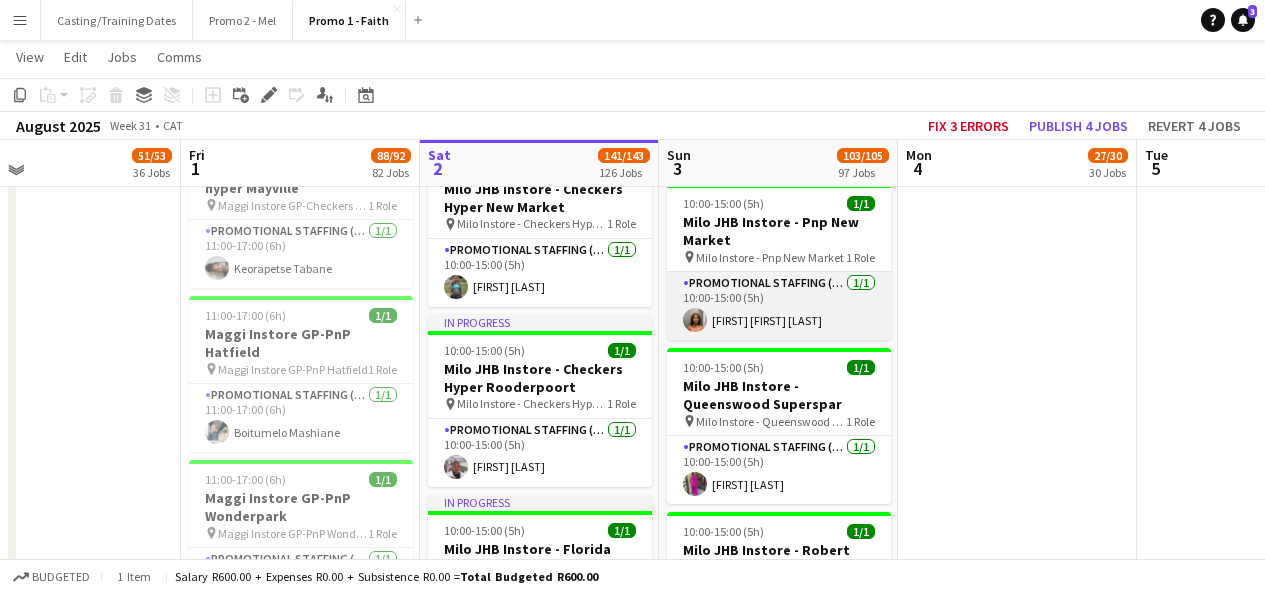 scroll, scrollTop: 15920, scrollLeft: 0, axis: vertical 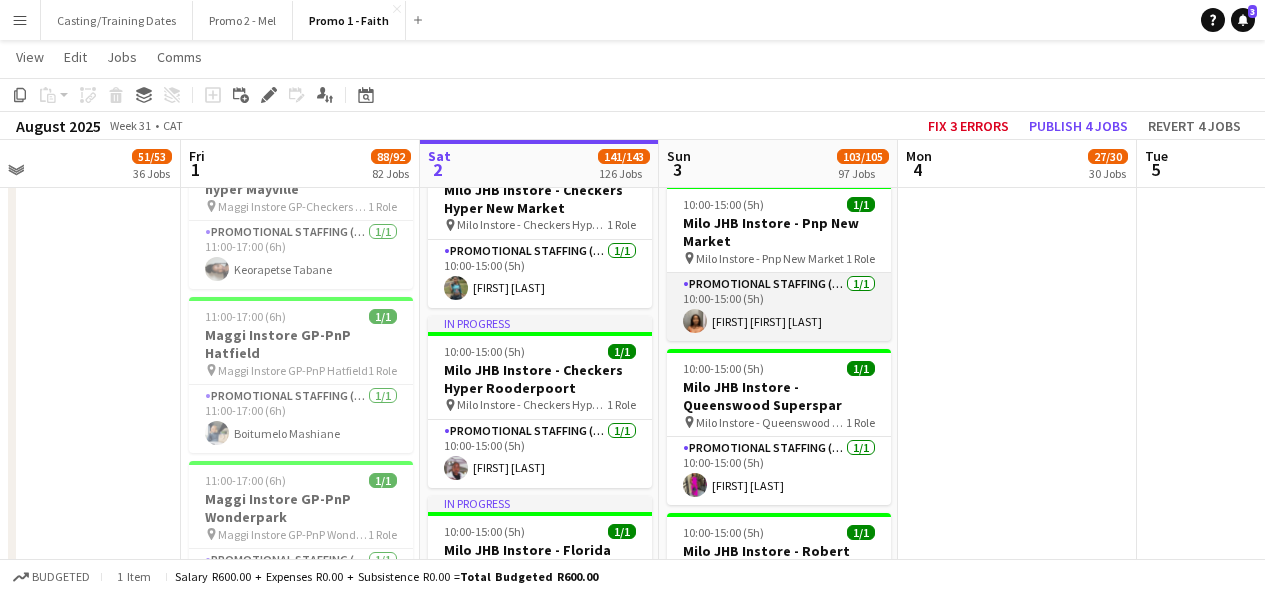 click on "Promotional Staffing (Brand Ambassadors)   1/1   10:00-15:00 (5h)
[FIRST] [FIRST] [LAST]" at bounding box center [779, 307] 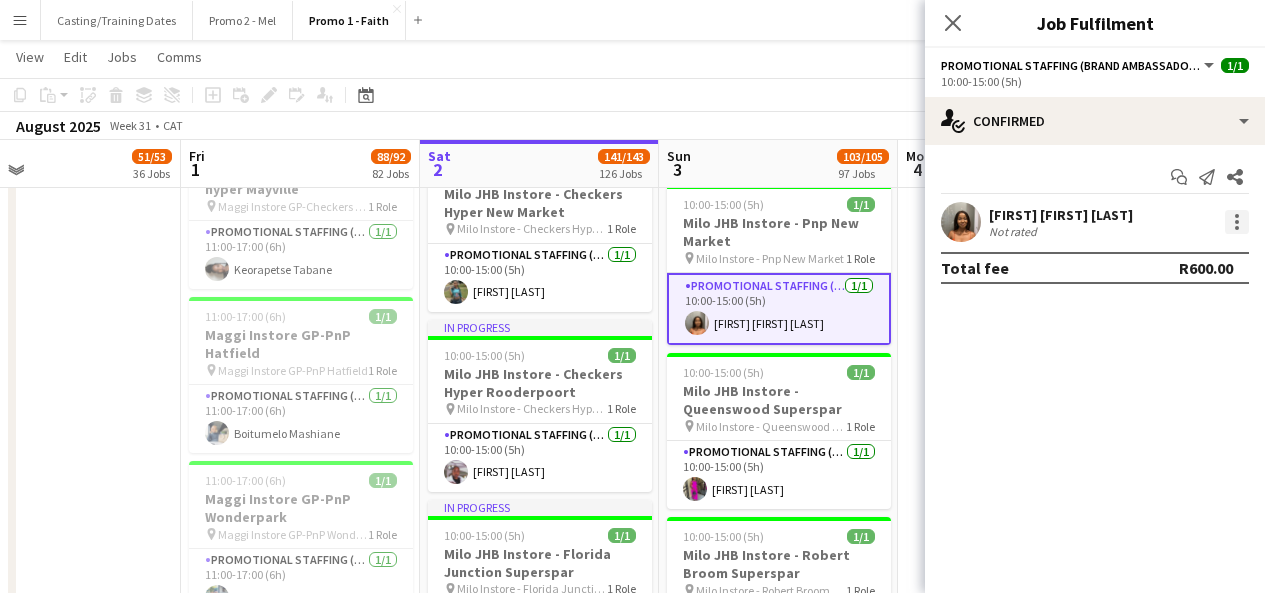 click at bounding box center (1237, 222) 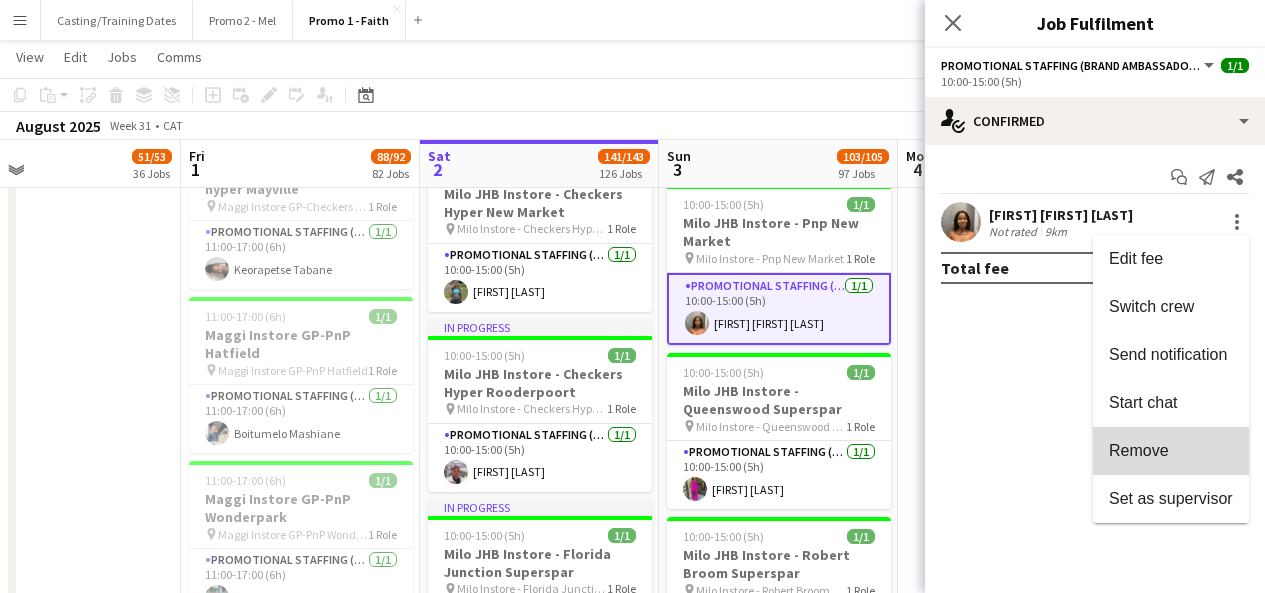 click on "Remove" at bounding box center [1139, 450] 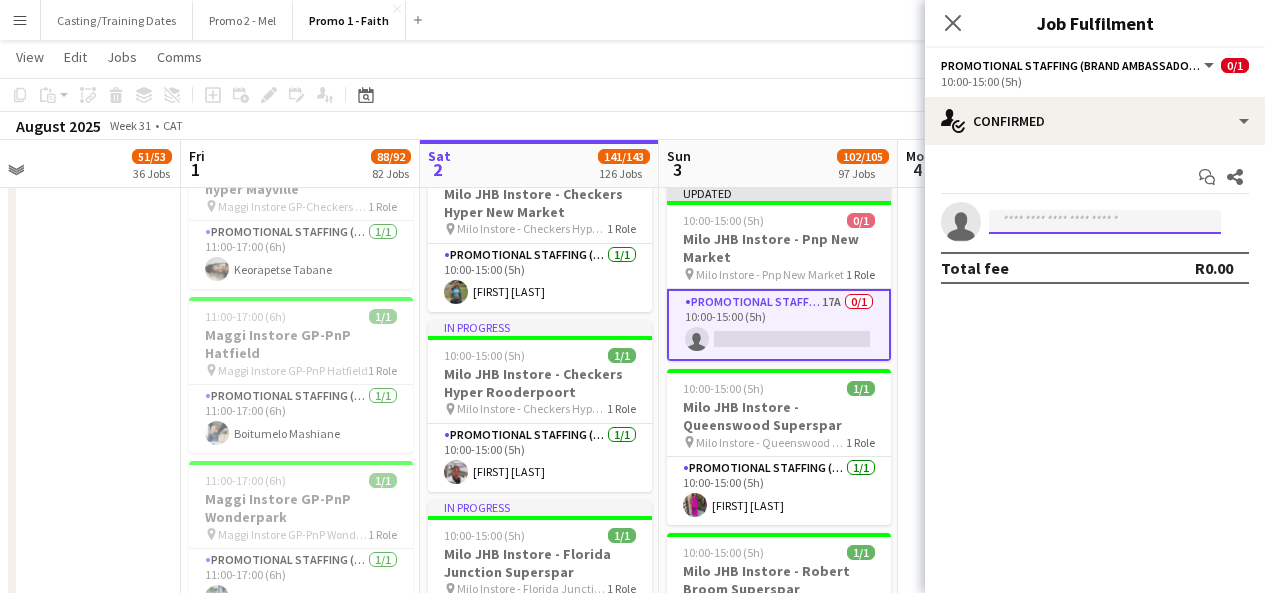 click at bounding box center (1105, 222) 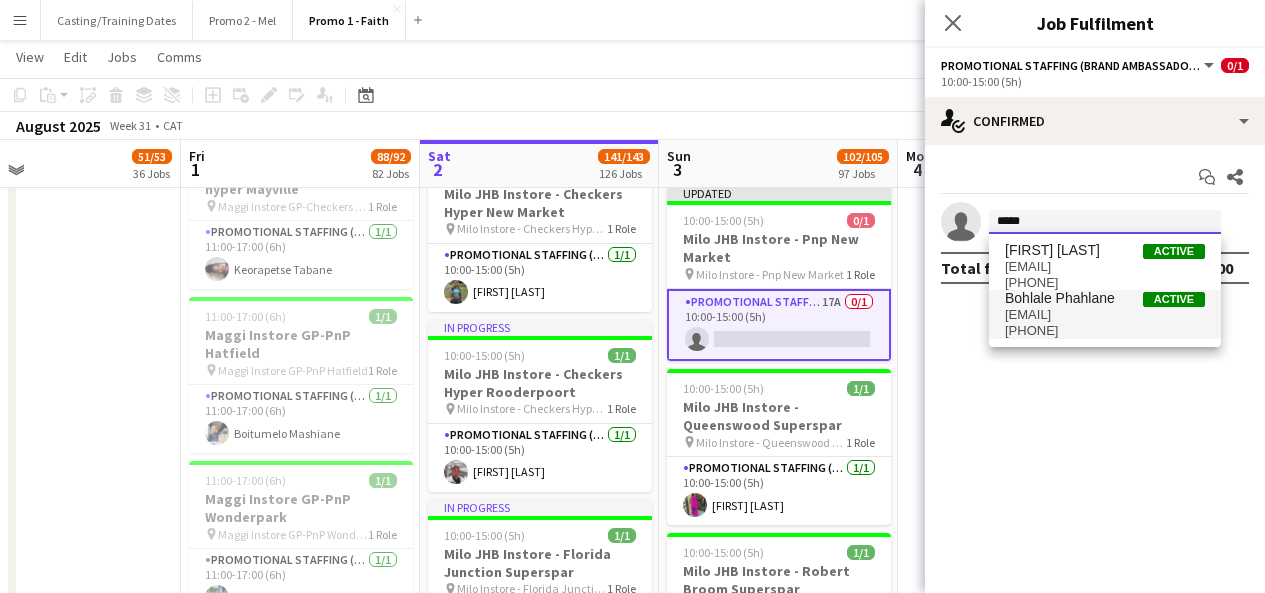 type on "*****" 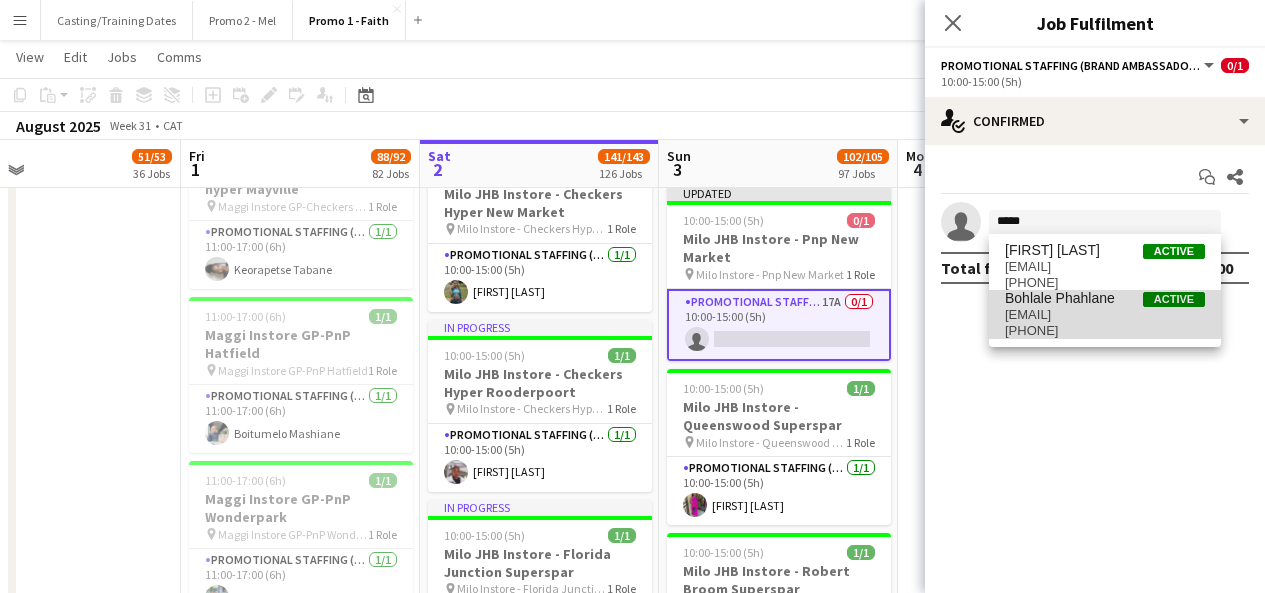 click on "Bohlale Phahlane" at bounding box center (1060, 298) 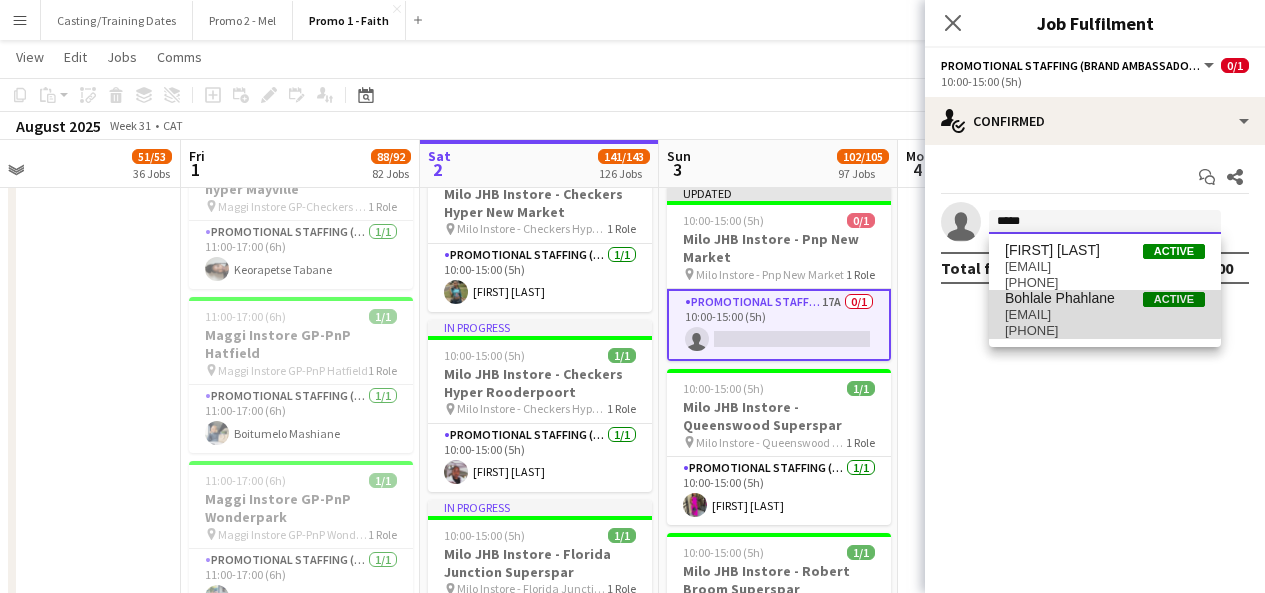 type 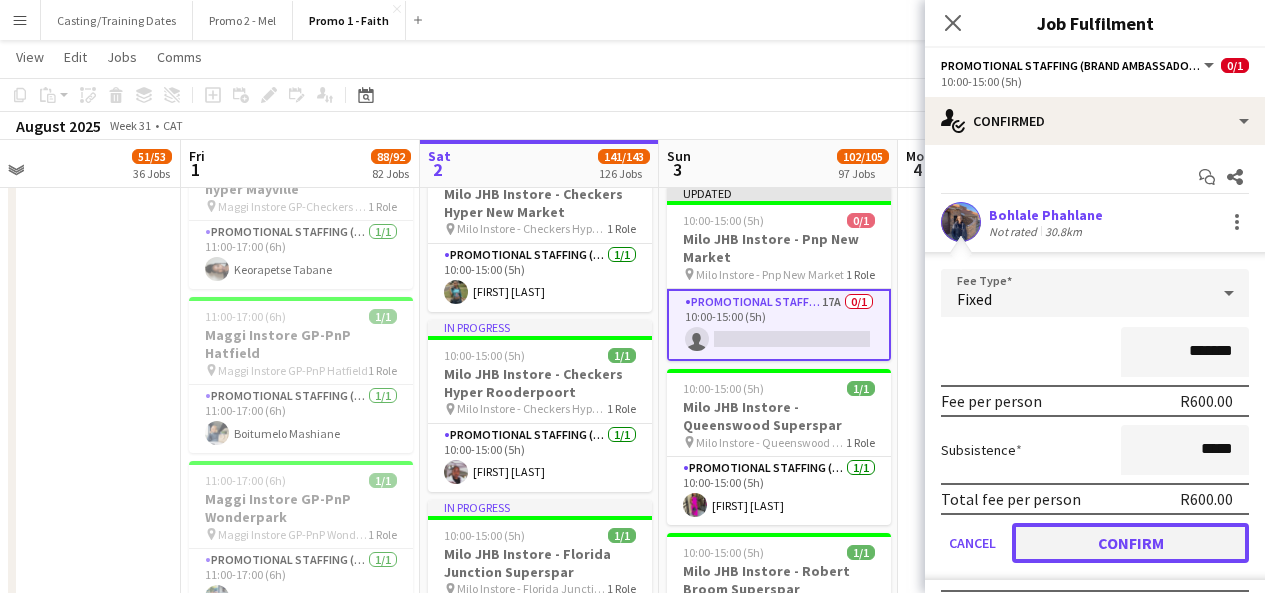 click on "Confirm" at bounding box center [1130, 543] 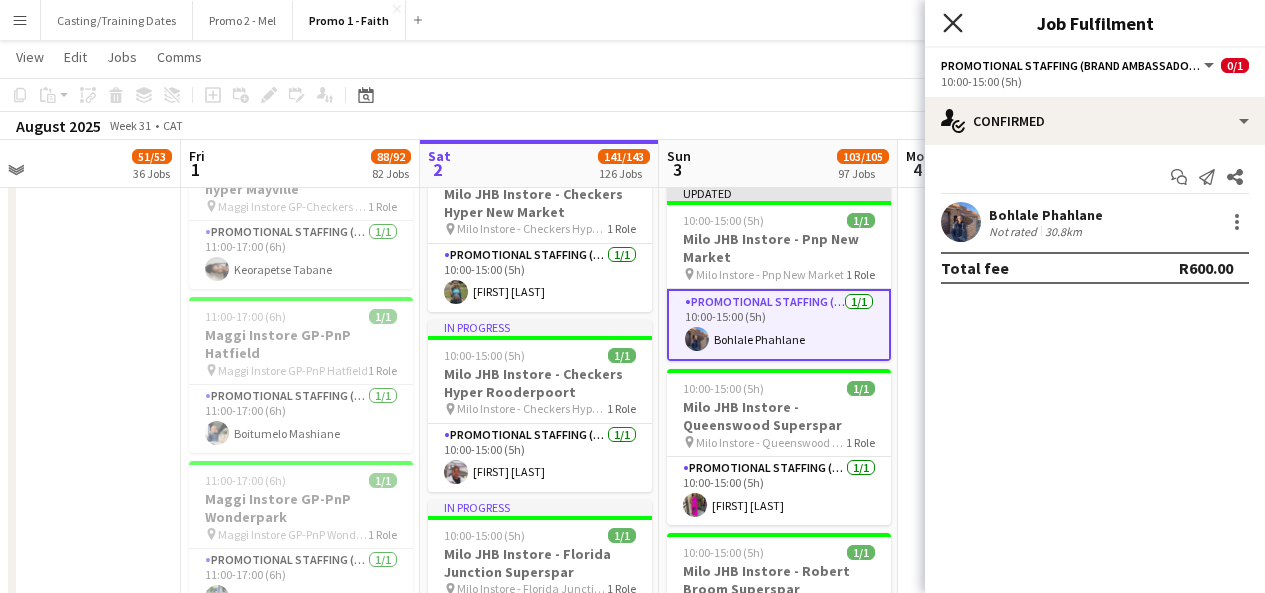 click on "Close pop-in" 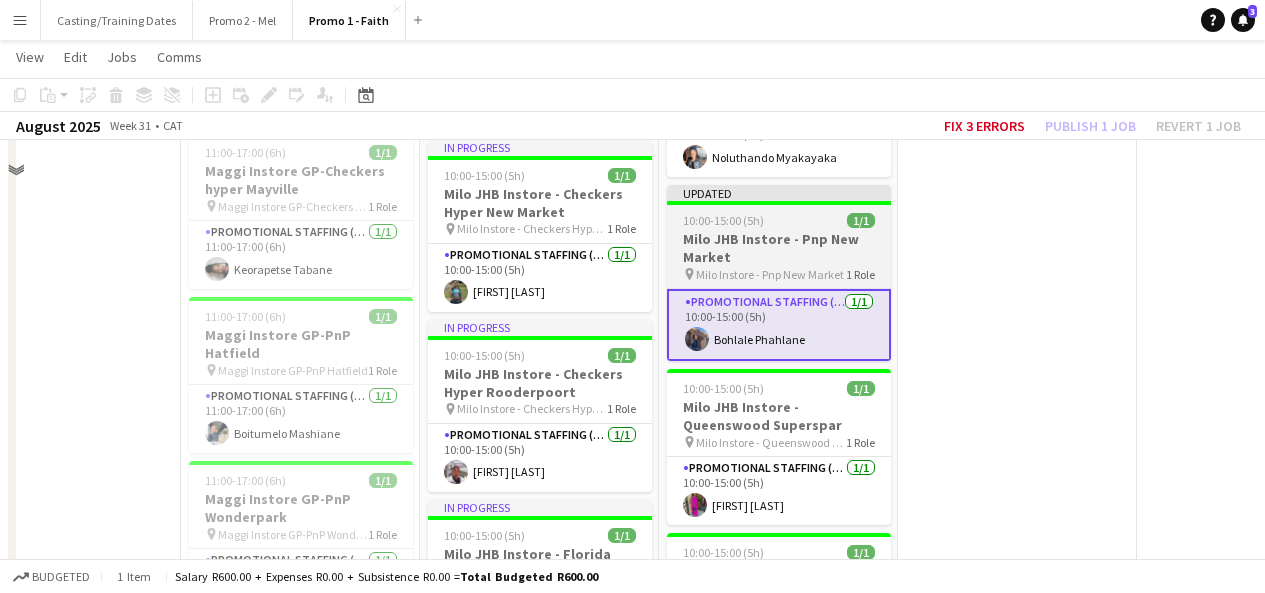 scroll, scrollTop: 15841, scrollLeft: 0, axis: vertical 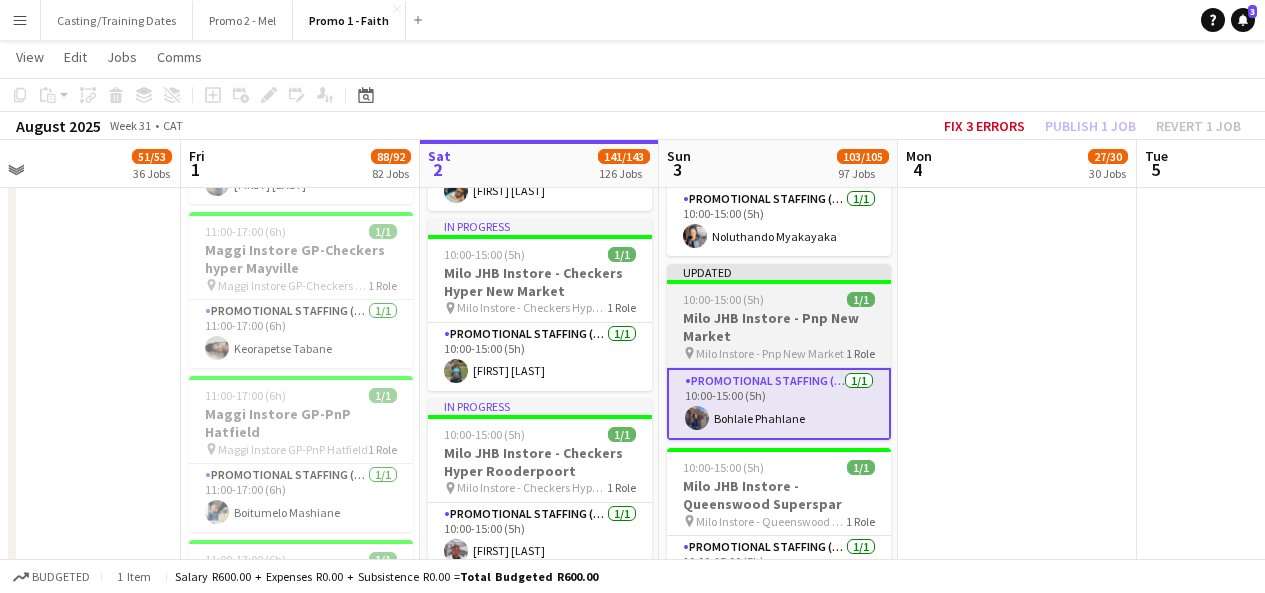 click on "Updated" at bounding box center [779, 272] 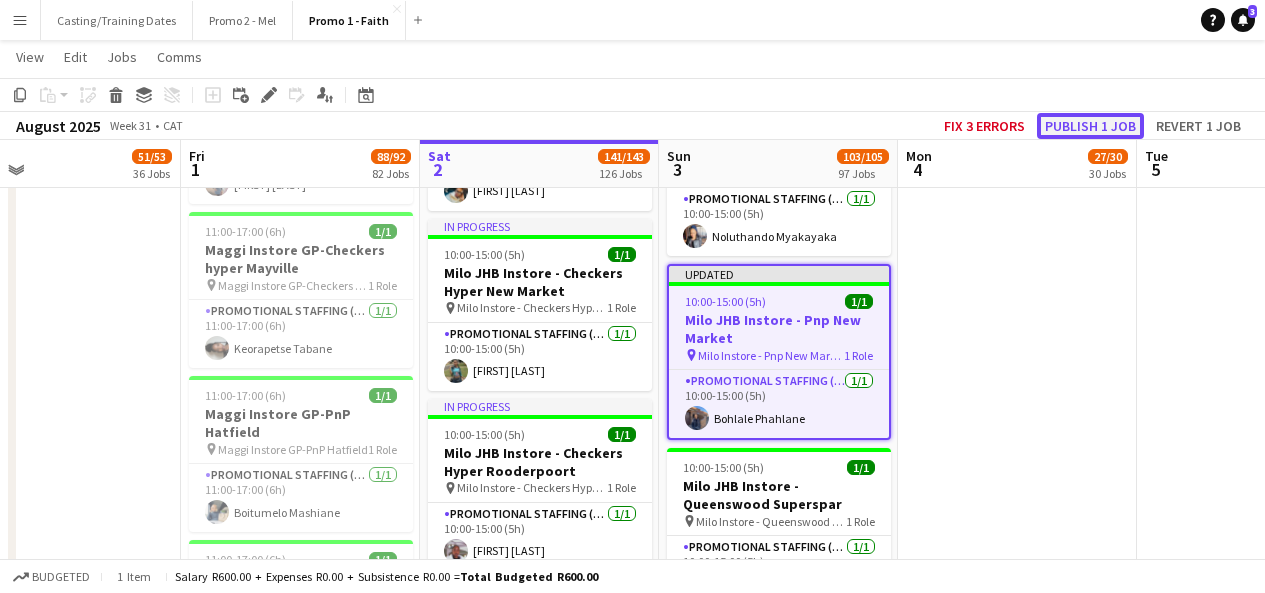 click on "Publish 1 job" 